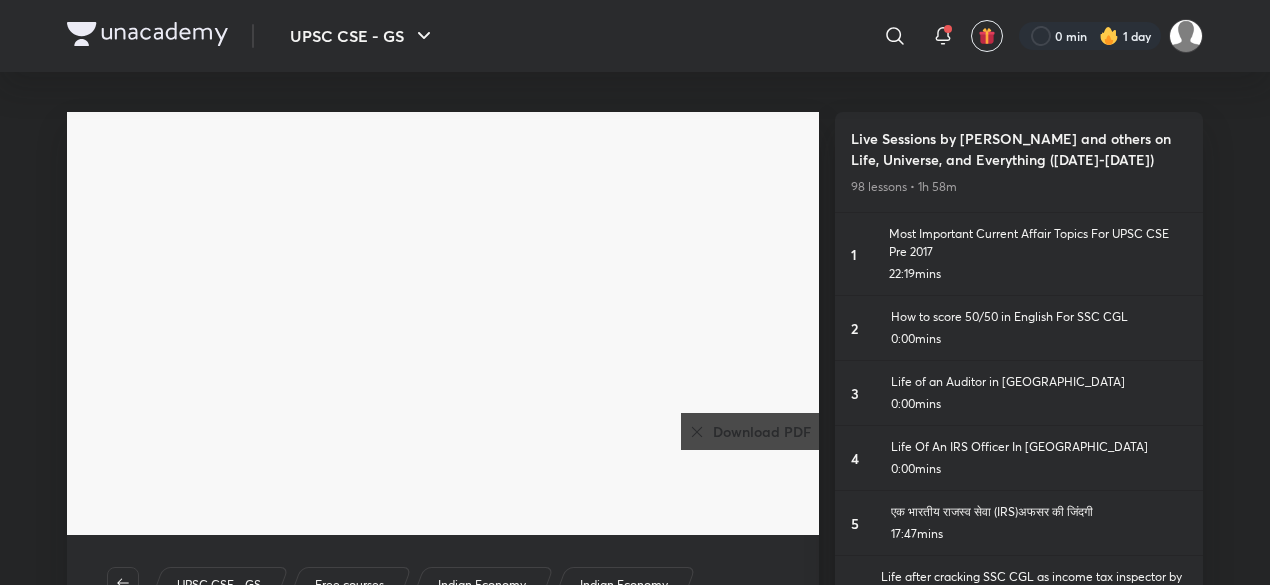 scroll, scrollTop: 0, scrollLeft: 0, axis: both 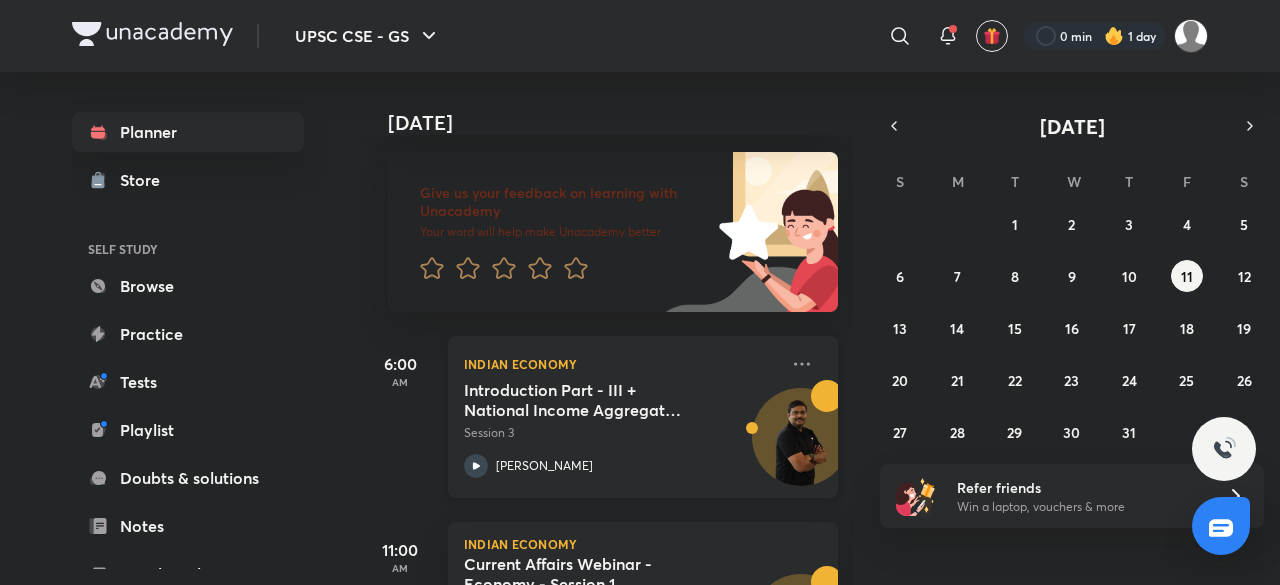 click on "Introduction Part - III + National Income Aggregates Part - I" at bounding box center [588, 400] 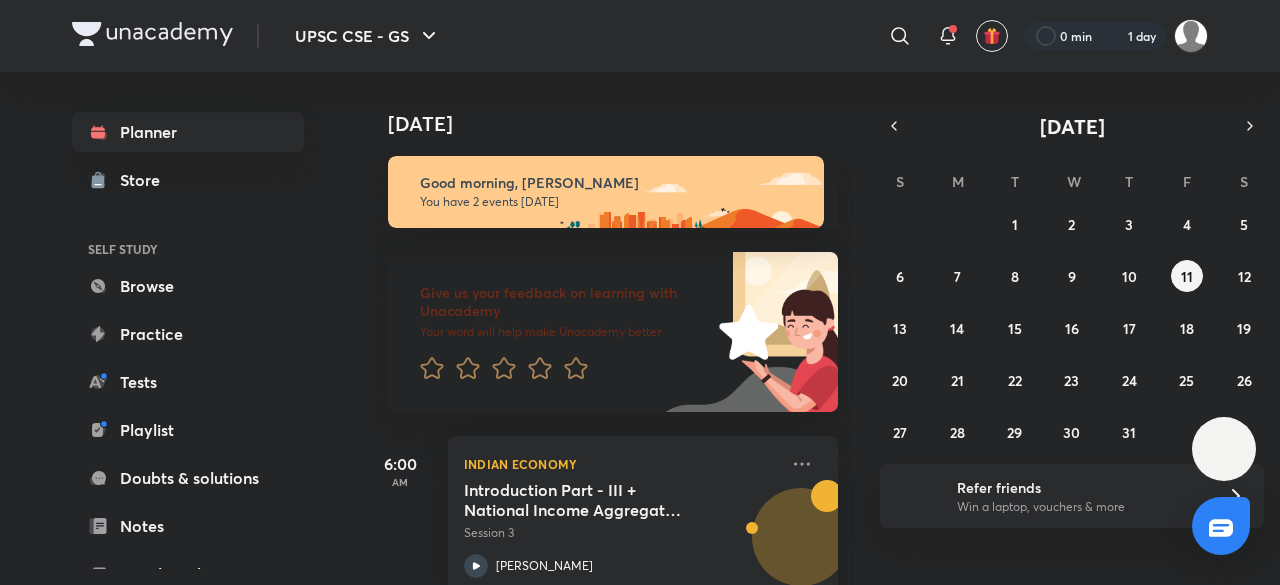 scroll, scrollTop: 0, scrollLeft: 0, axis: both 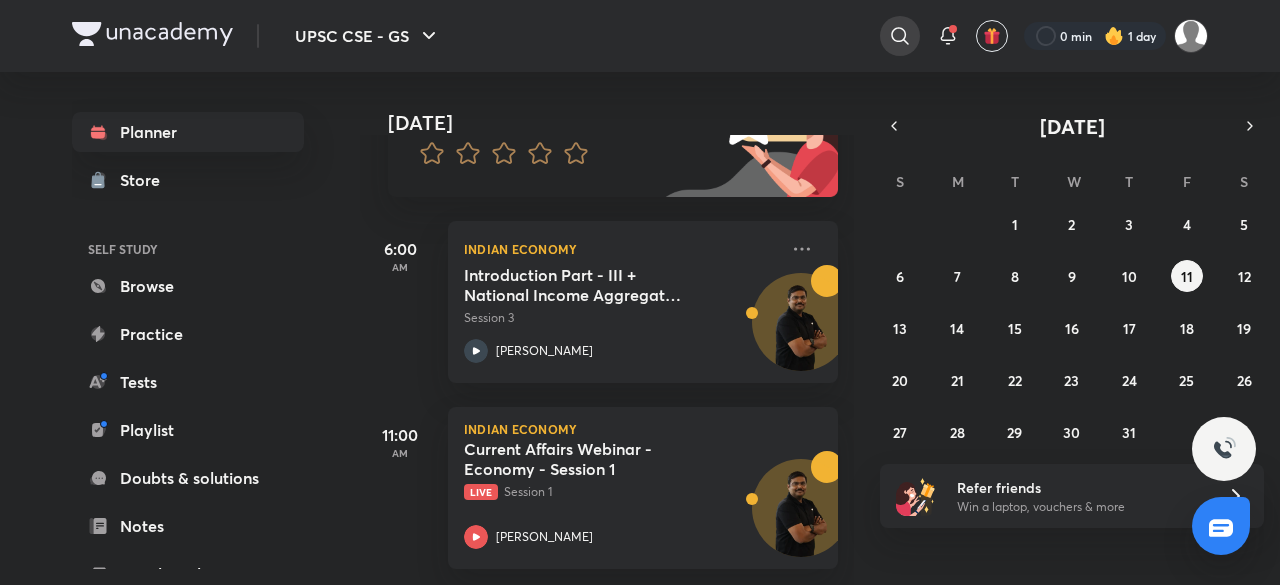 click 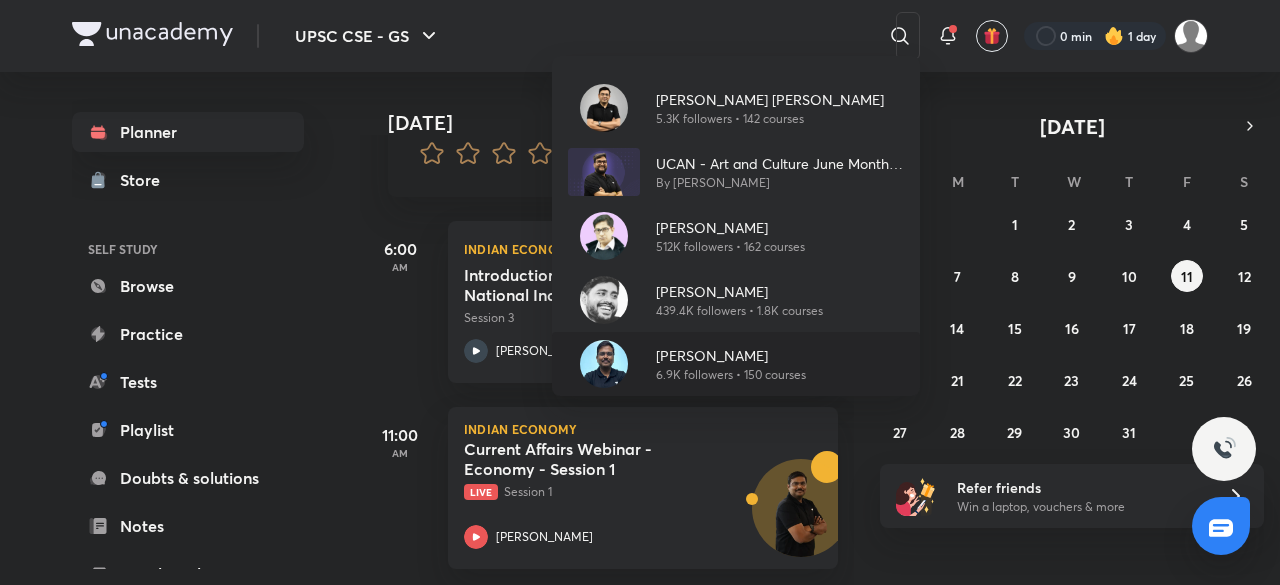 click on "[PERSON_NAME]" at bounding box center (731, 355) 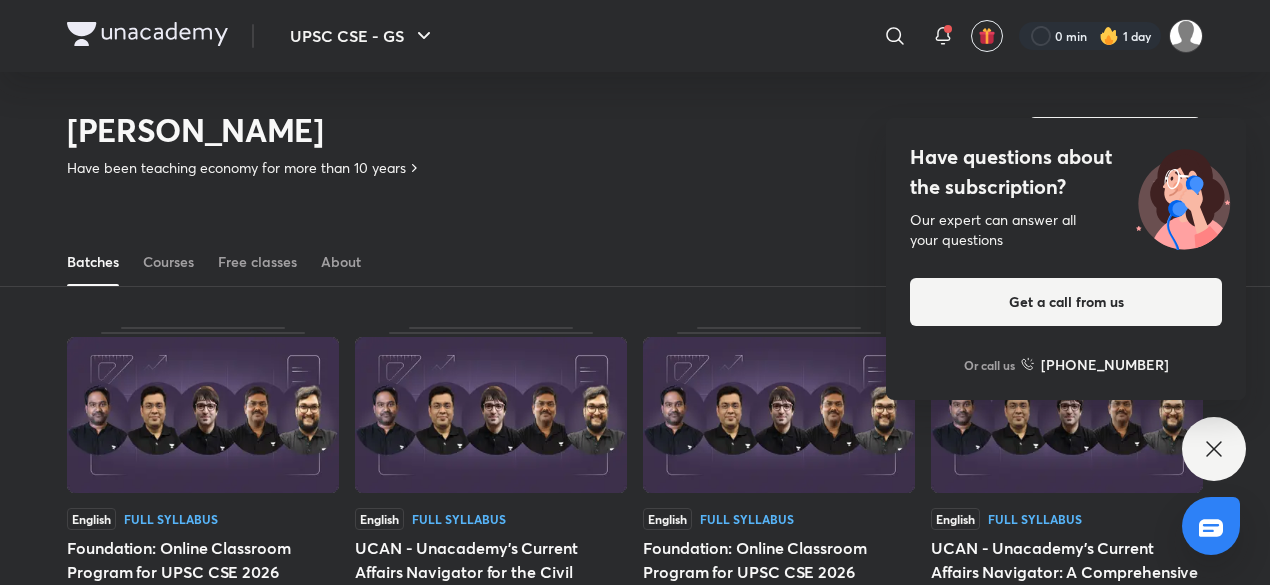 scroll, scrollTop: 0, scrollLeft: 0, axis: both 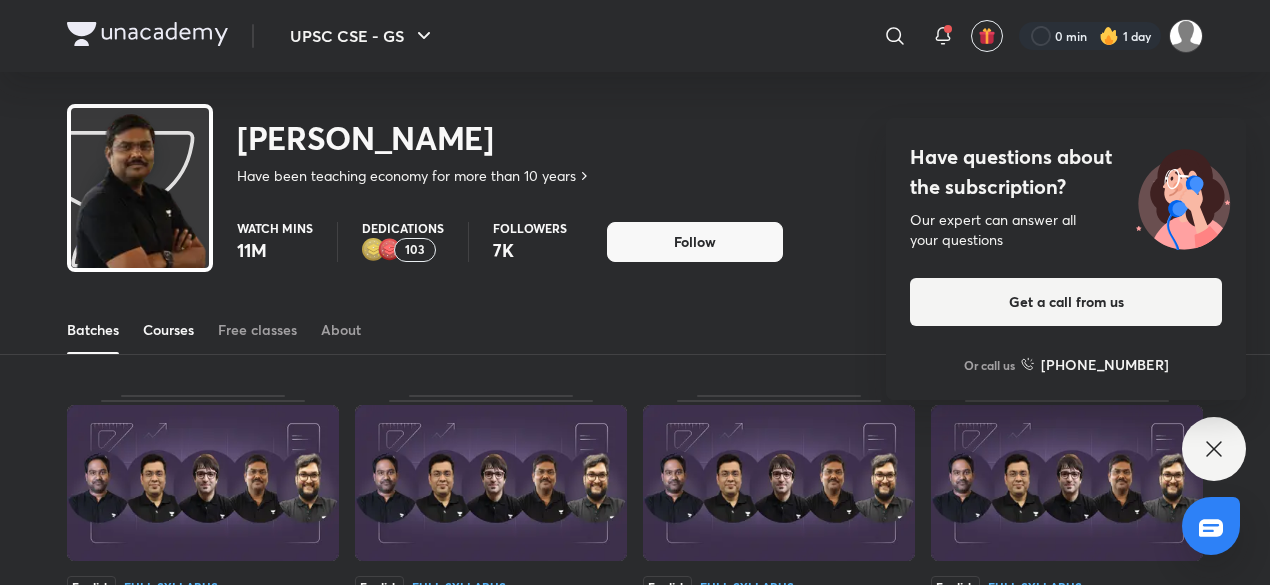 click on "Courses" at bounding box center [168, 330] 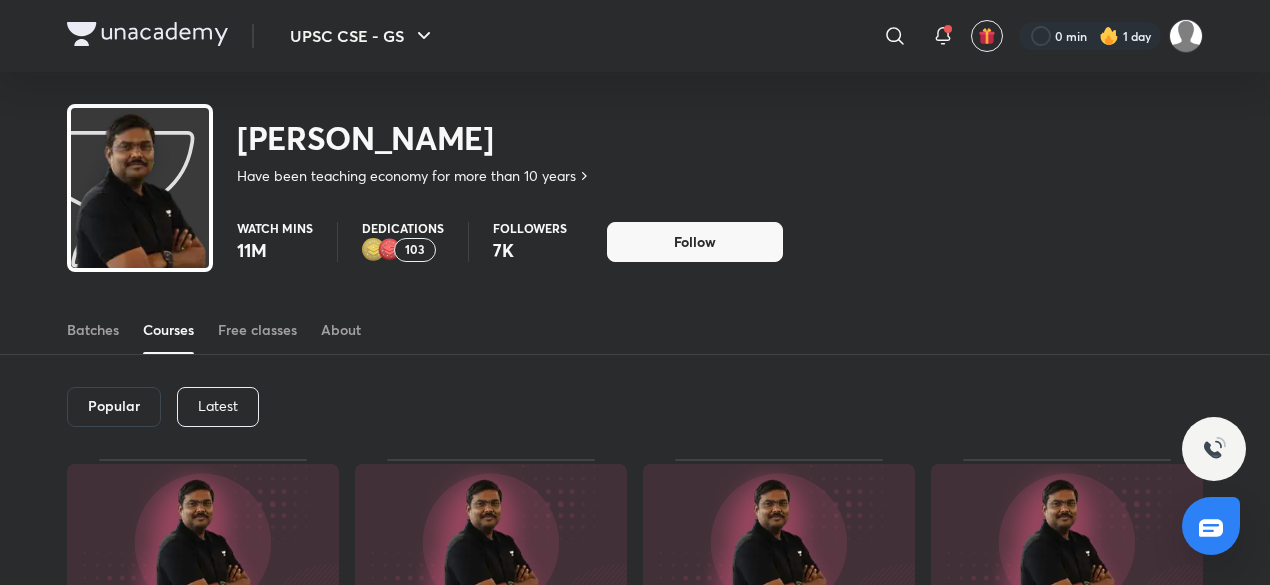 click on "Latest" at bounding box center (218, 406) 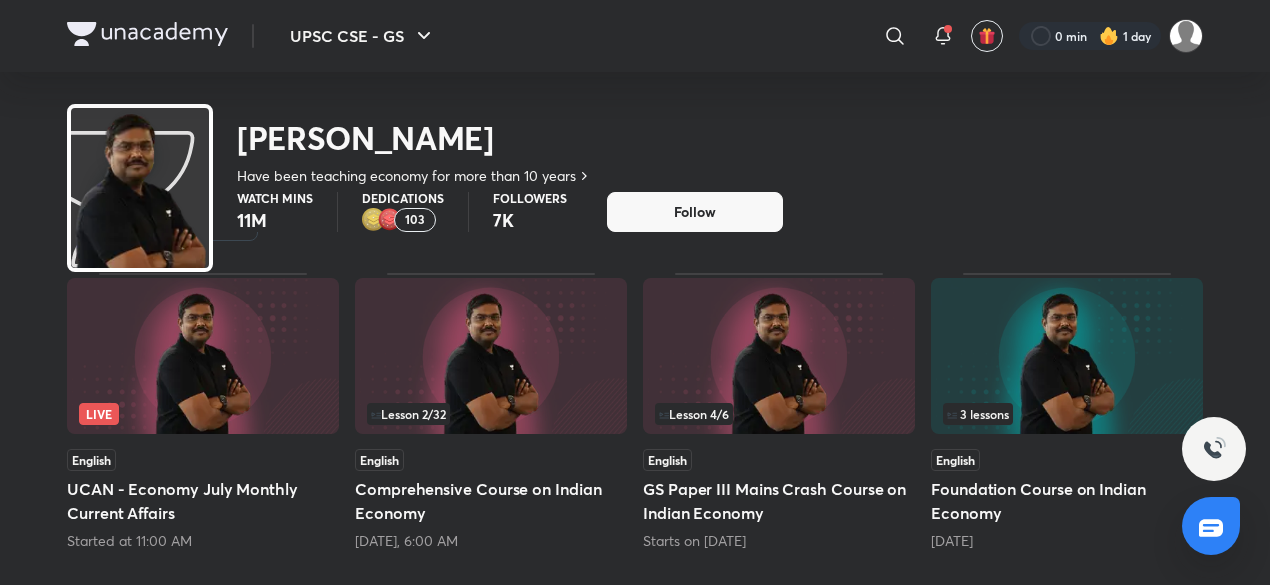 scroll, scrollTop: 286, scrollLeft: 0, axis: vertical 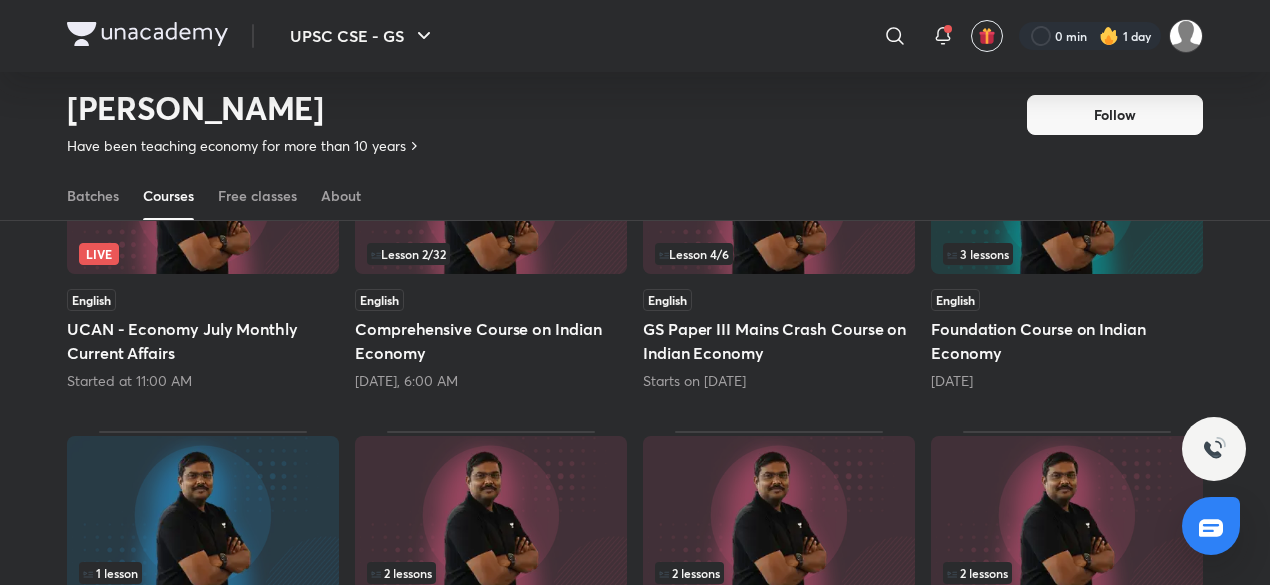 click on "Comprehensive Course on Indian Economy" at bounding box center [491, 341] 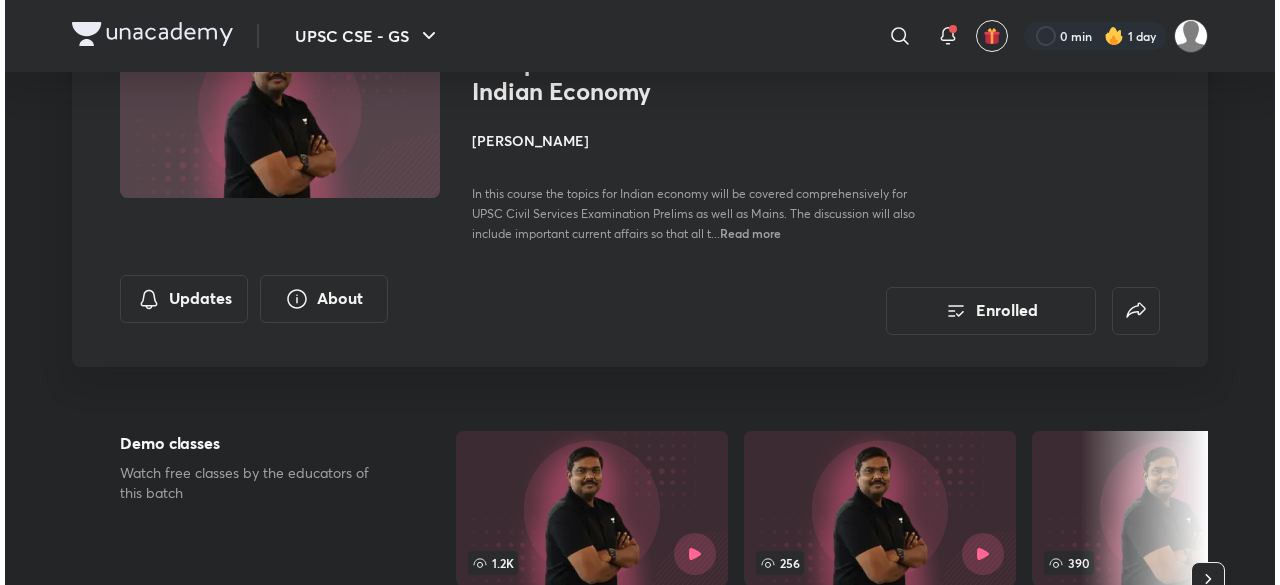 scroll, scrollTop: 200, scrollLeft: 0, axis: vertical 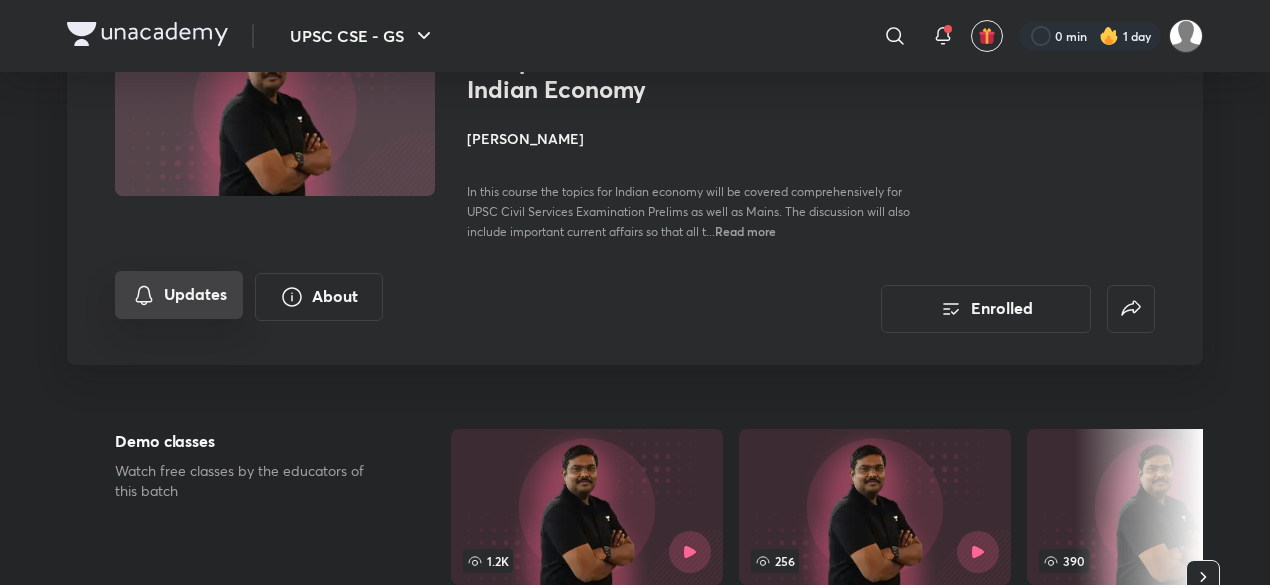 click 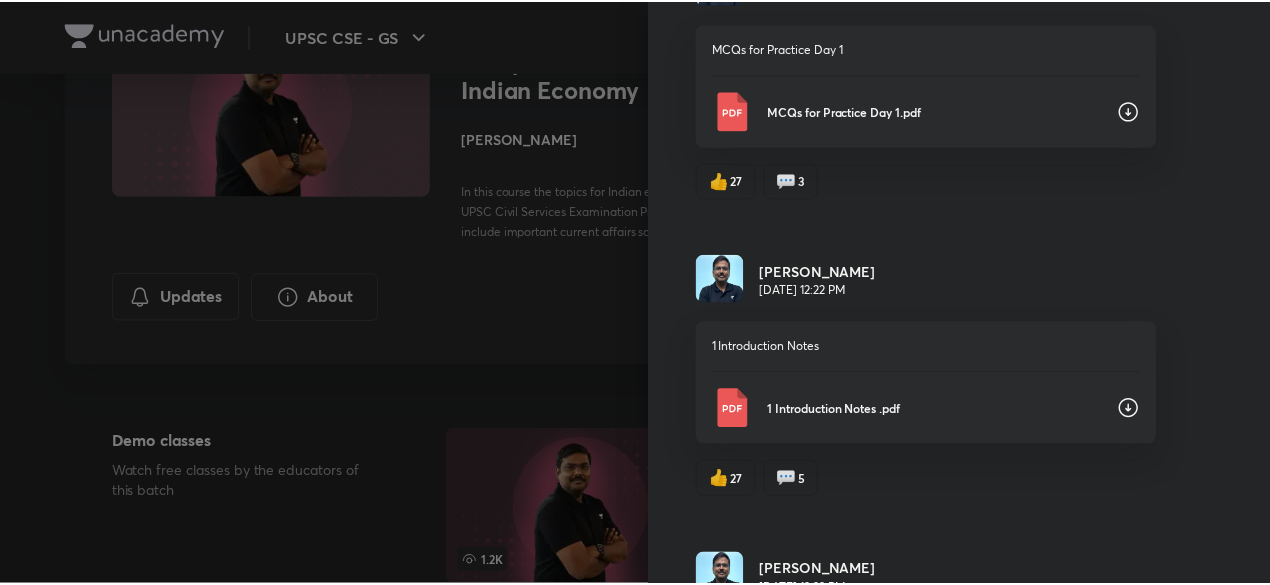 scroll, scrollTop: 1412, scrollLeft: 0, axis: vertical 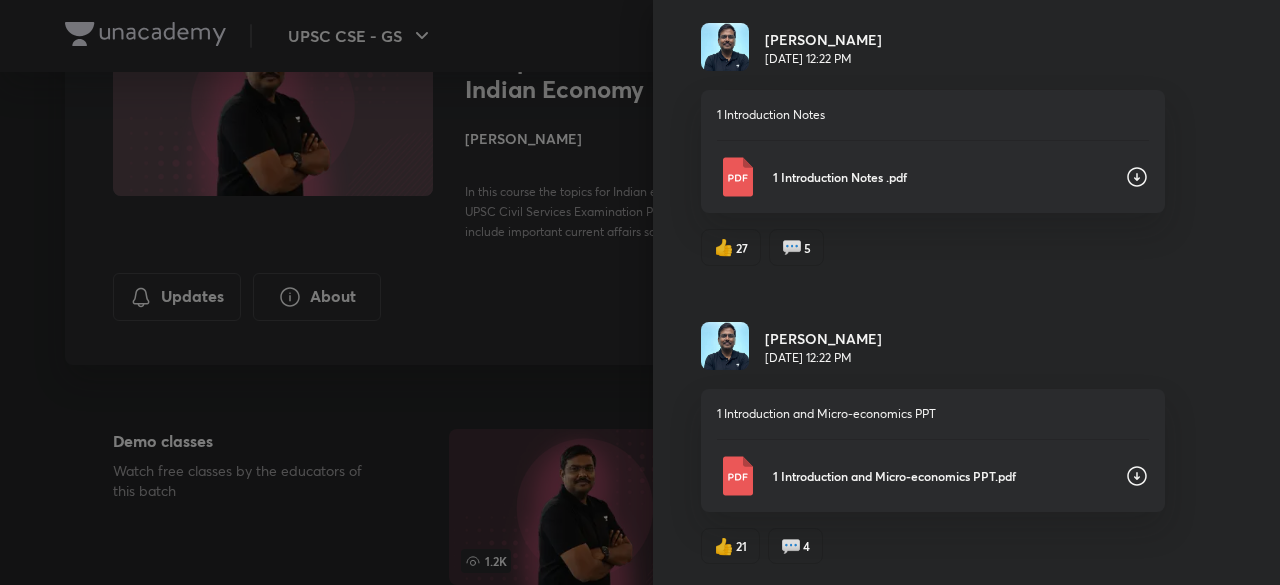 click on "1 Introduction and Micro-economics PPT.pdf" at bounding box center [941, 476] 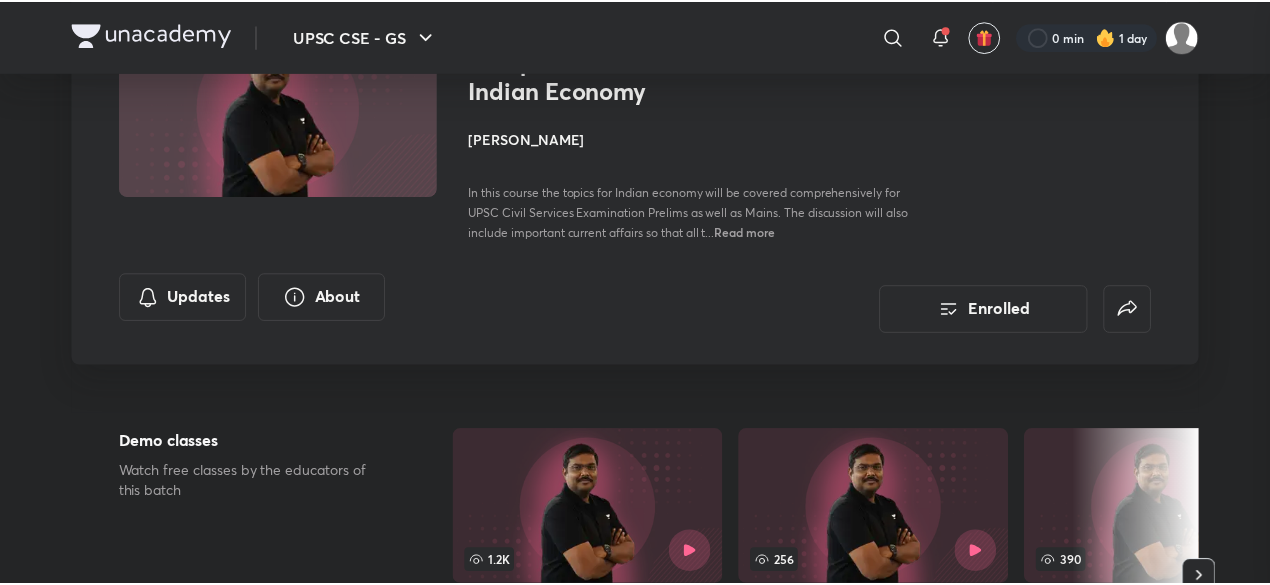 scroll, scrollTop: 0, scrollLeft: 0, axis: both 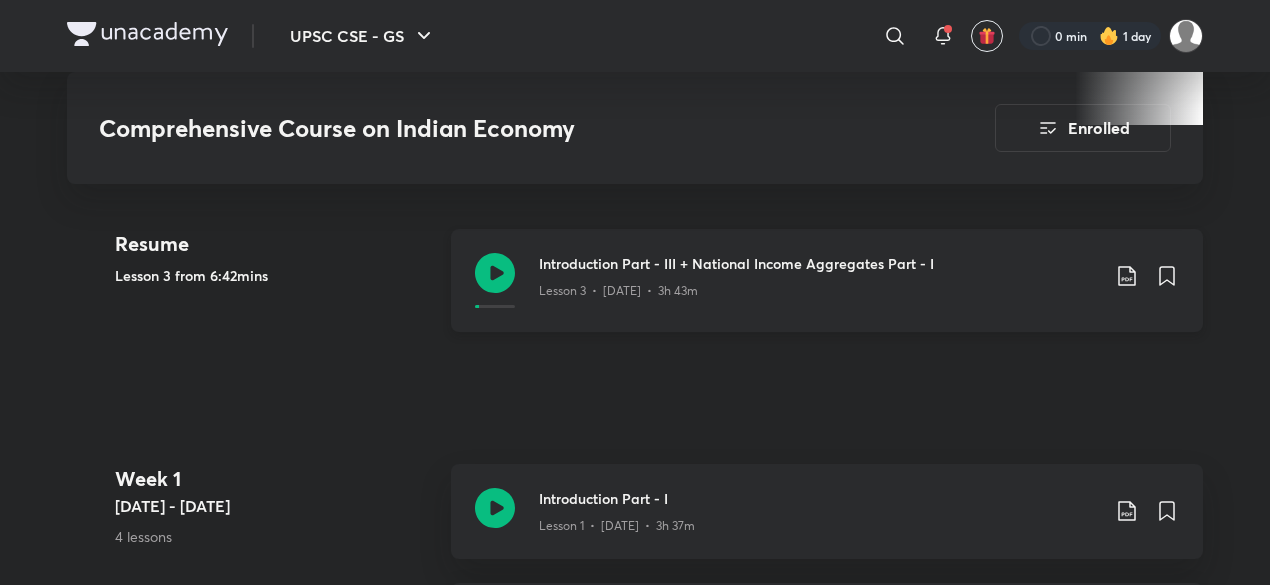 click 